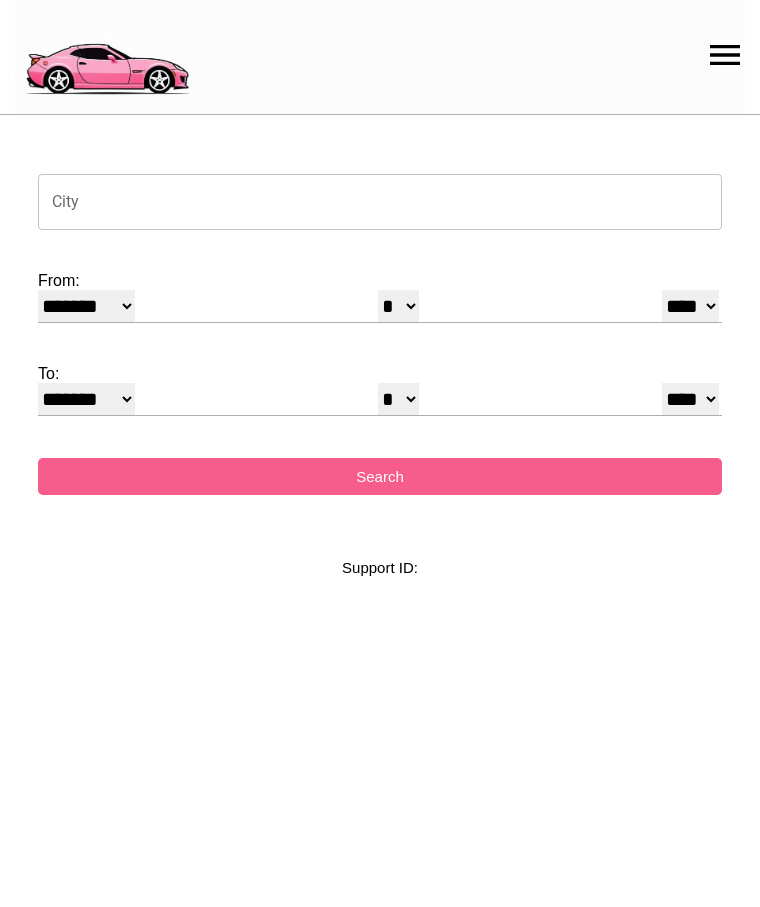 select on "*" 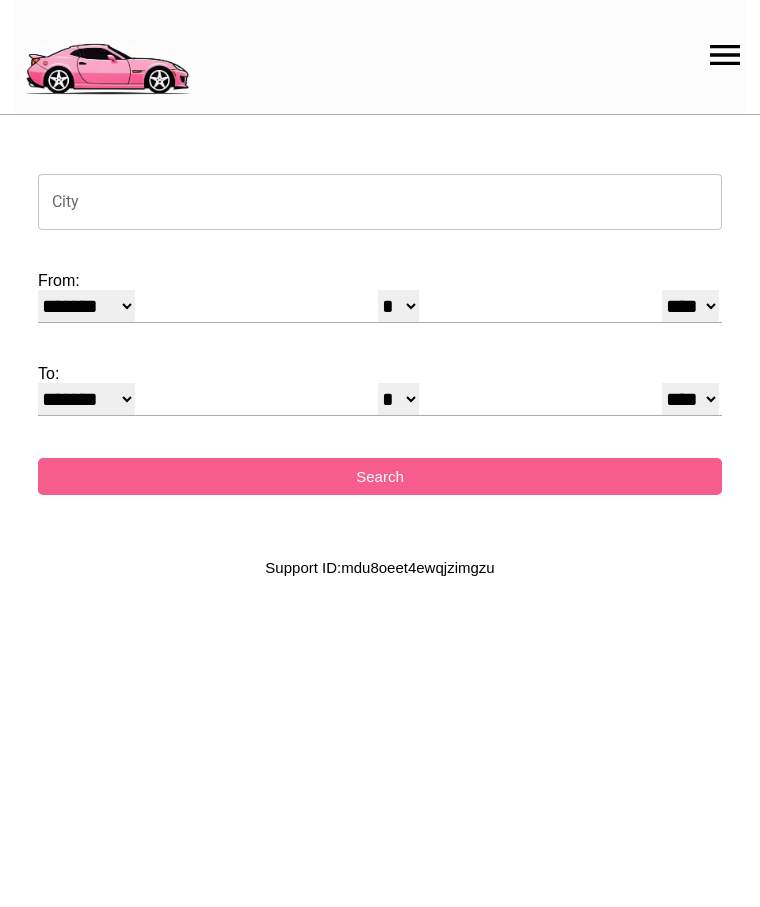 scroll, scrollTop: 0, scrollLeft: 0, axis: both 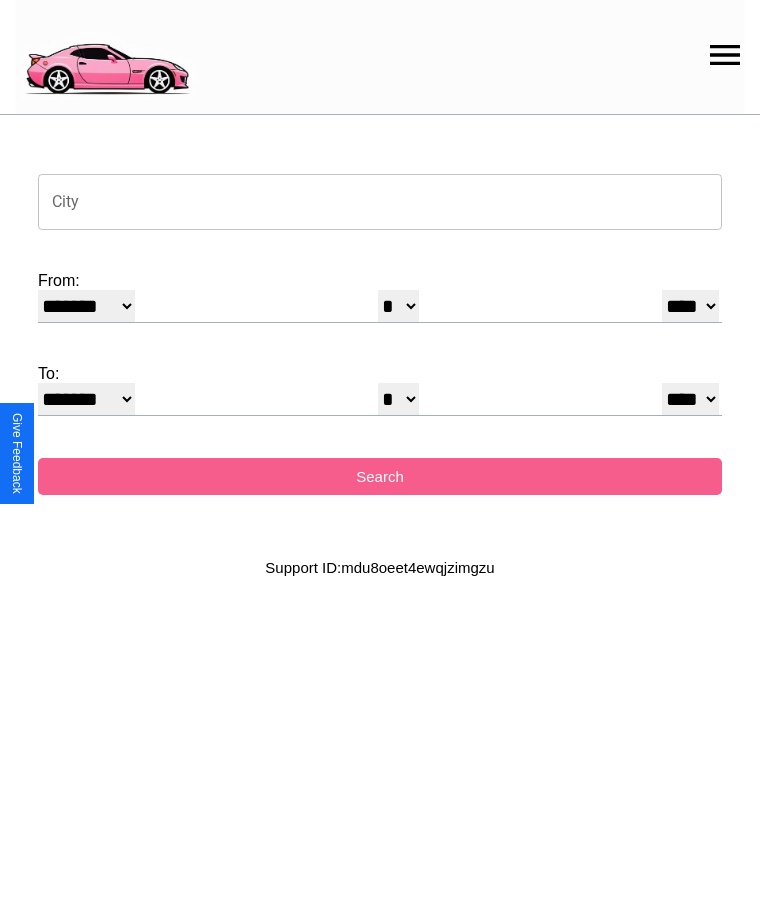 click 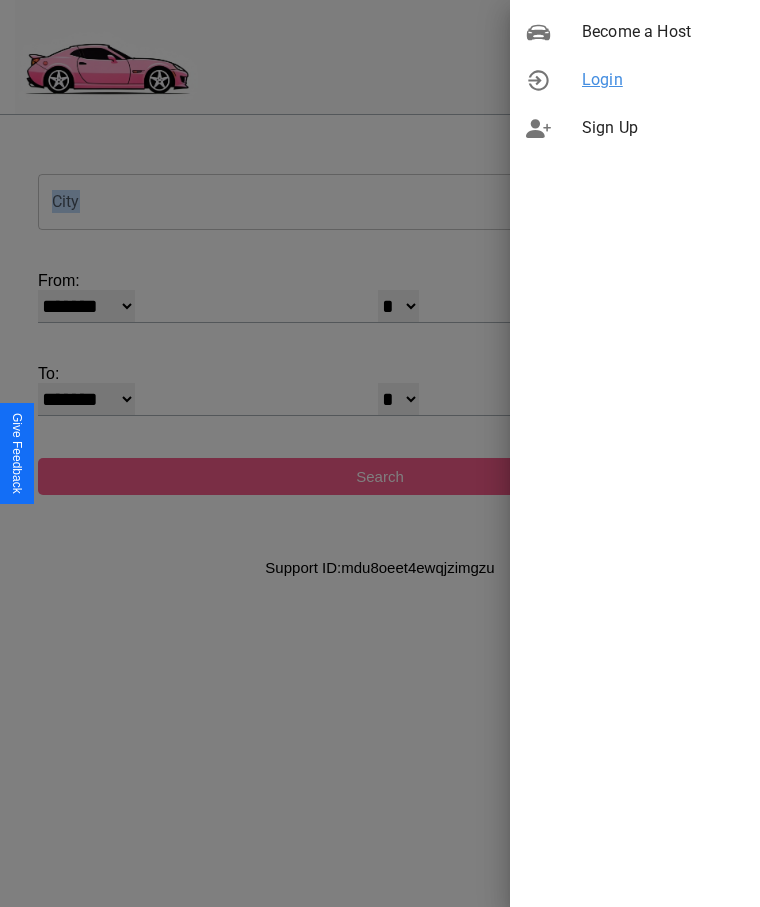 click on "Login" at bounding box center (663, 80) 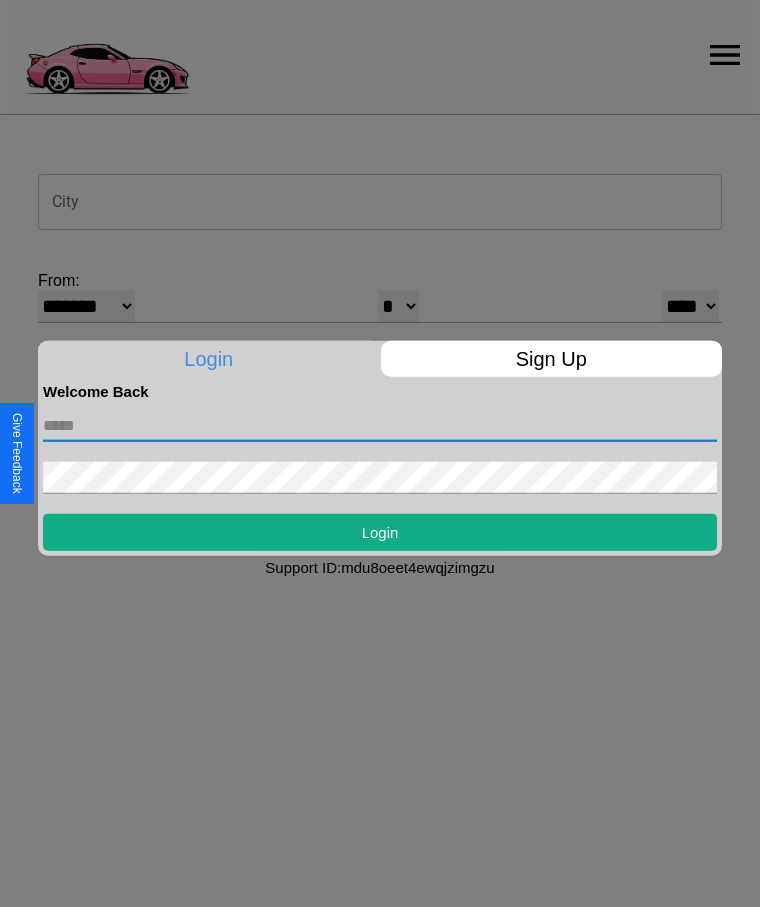 click at bounding box center [380, 425] 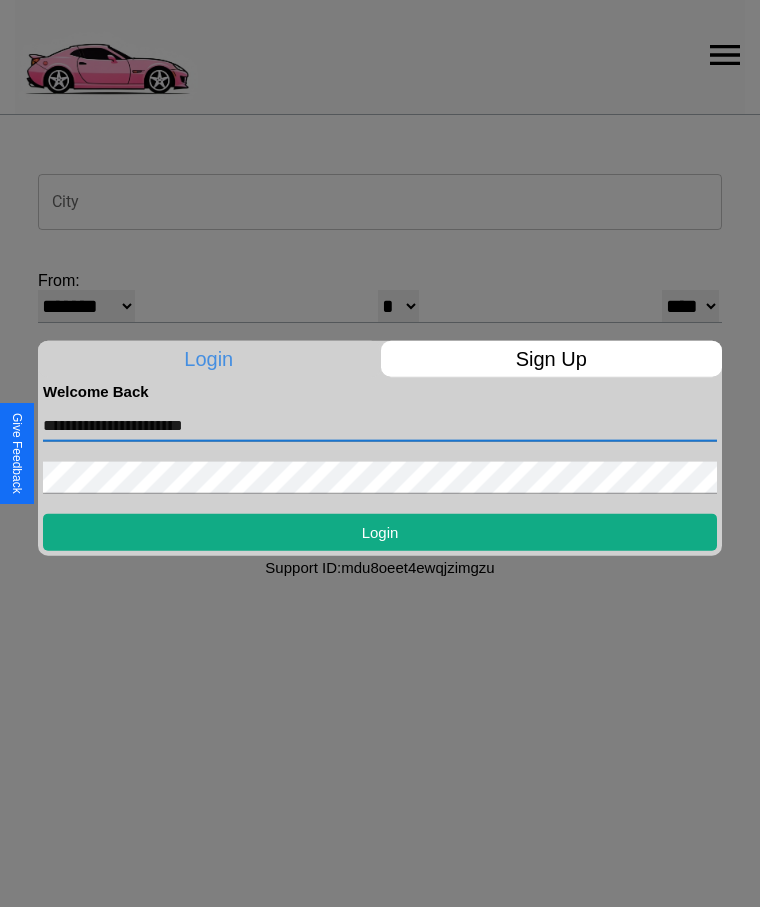 type on "**********" 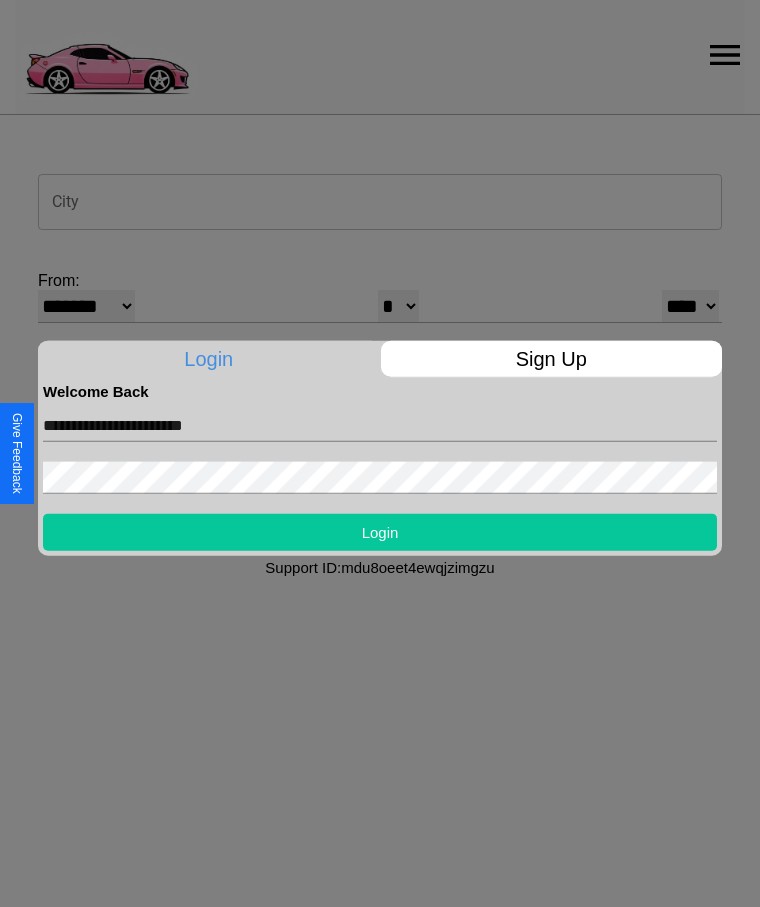 click on "Login" at bounding box center (380, 531) 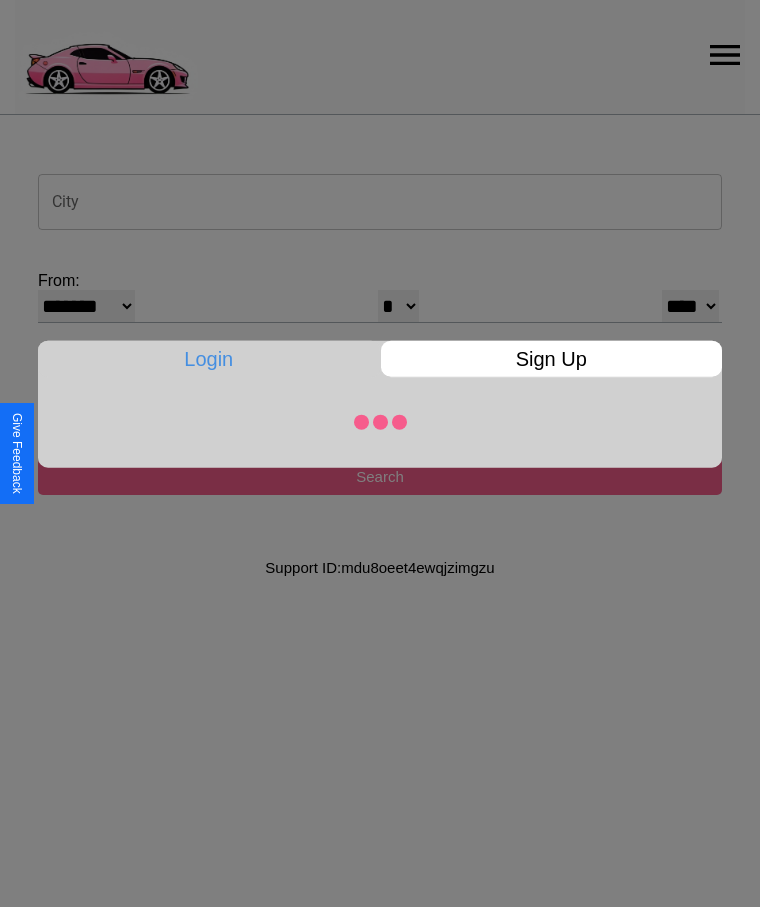 select on "*" 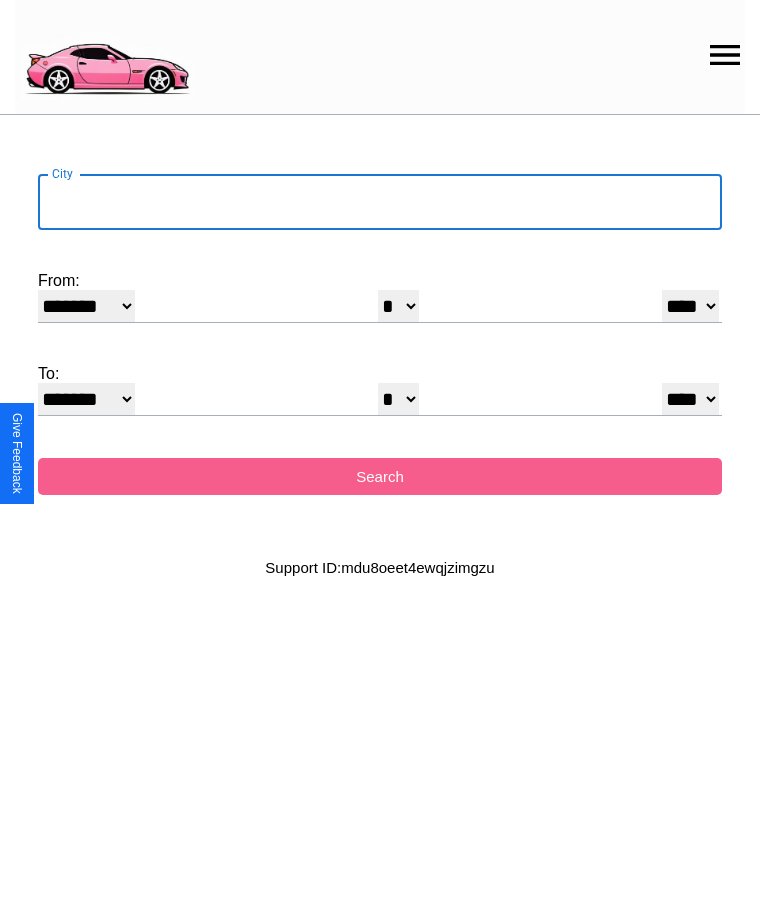 click on "City" at bounding box center (380, 202) 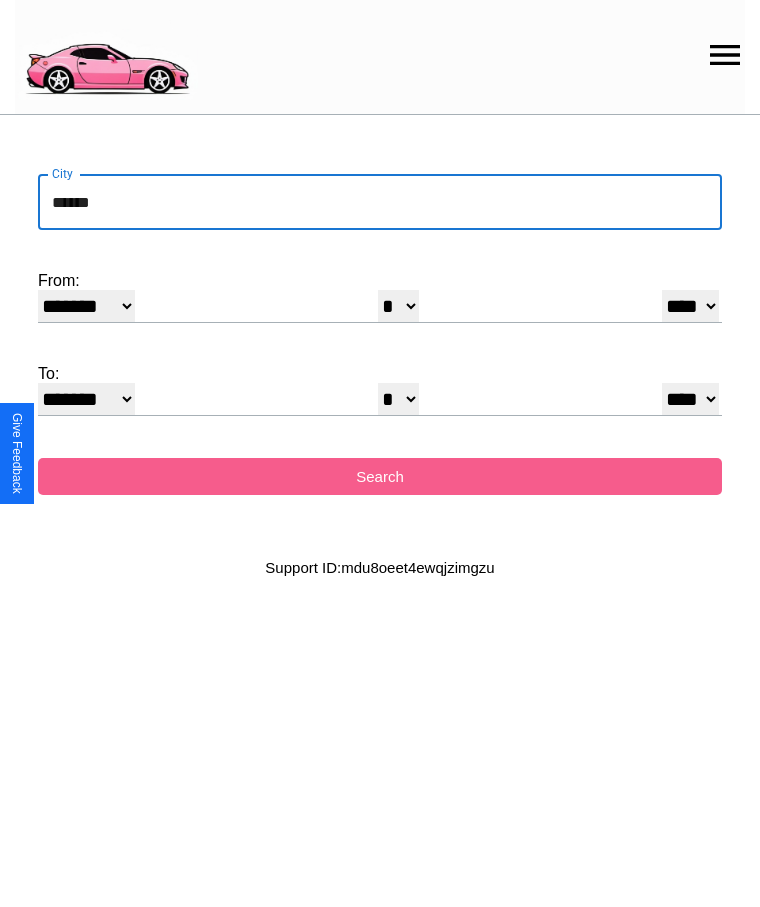 type on "******" 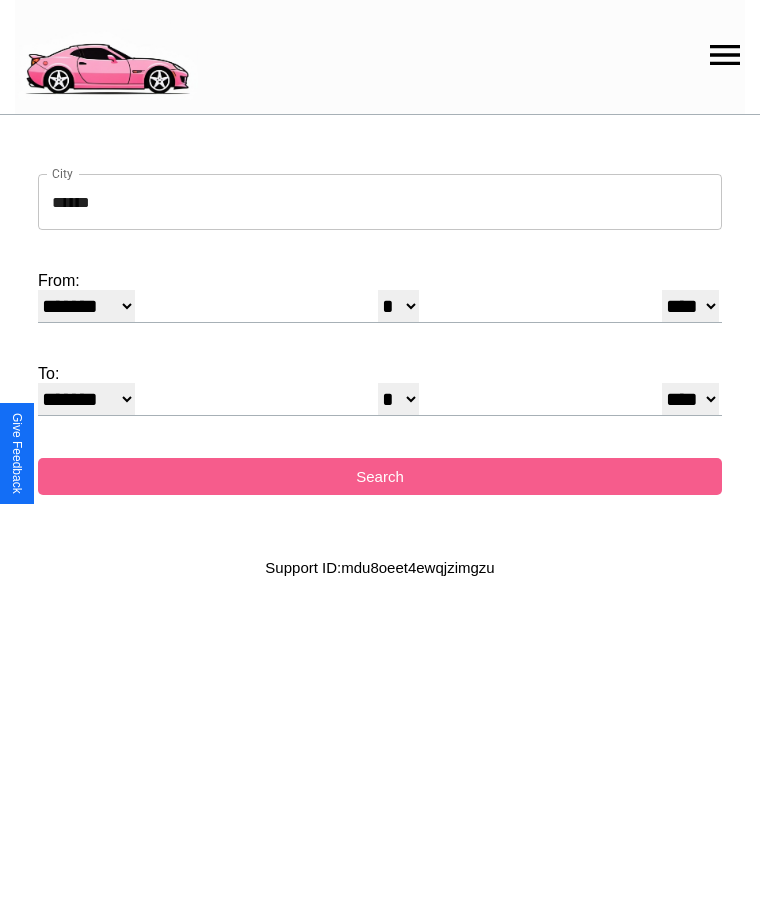 click on "******* ******** ***** ***** *** **** **** ****** ********* ******* ******** ********" at bounding box center (86, 306) 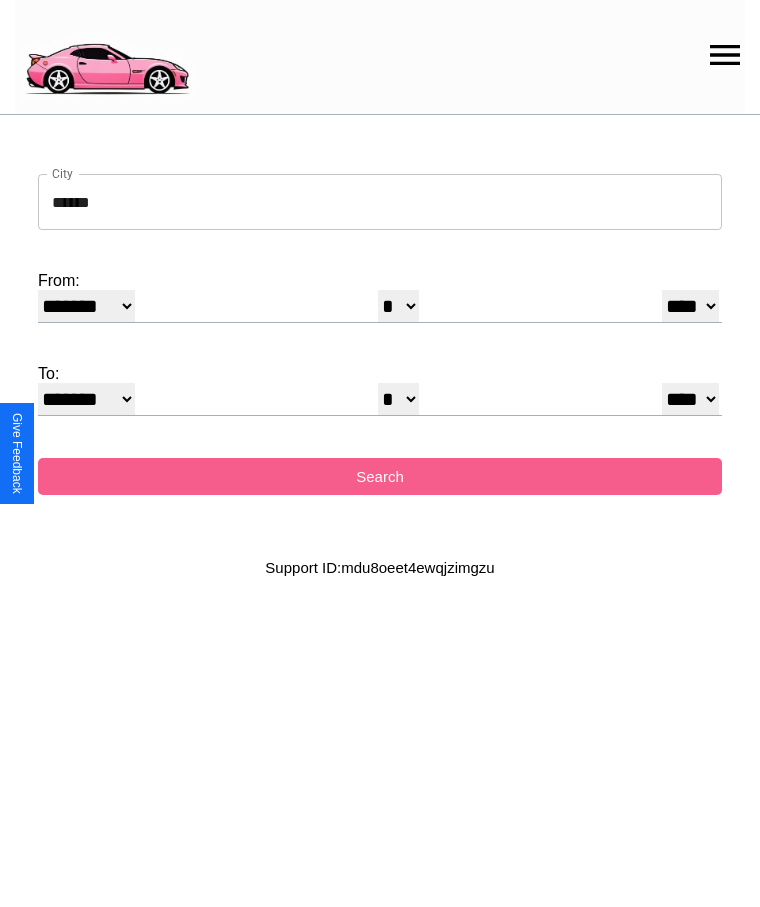 select on "*" 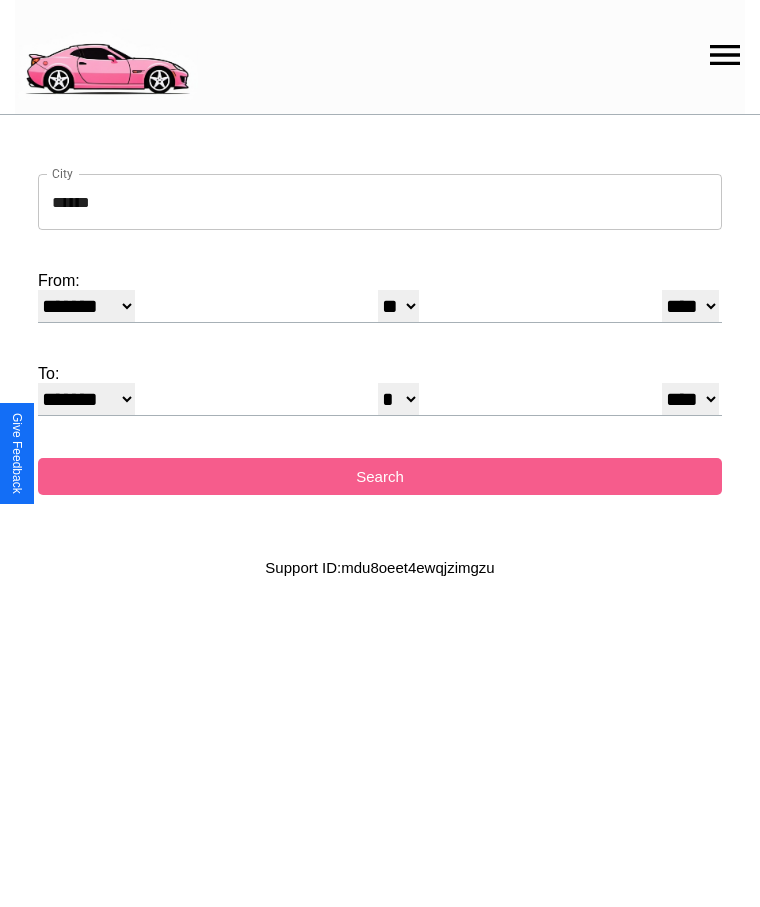 click on "**** **** **** **** **** **** **** **** **** ****" at bounding box center [690, 306] 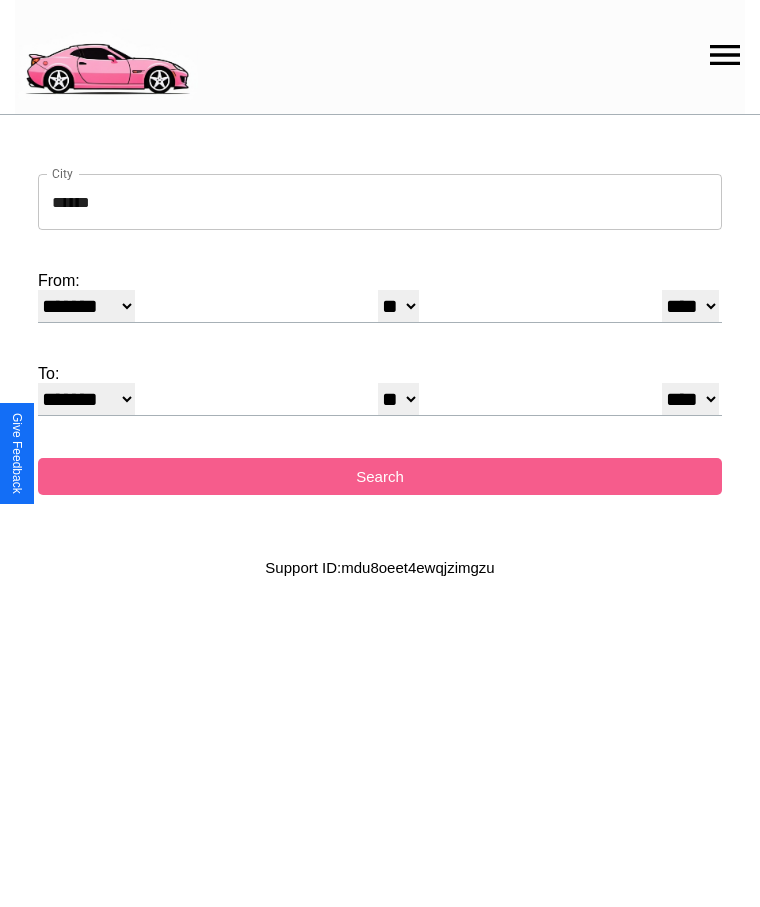 click on "* * * * * * * * * ** ** ** ** ** ** ** ** ** ** ** ** ** ** ** ** ** ** ** ** **" at bounding box center [398, 399] 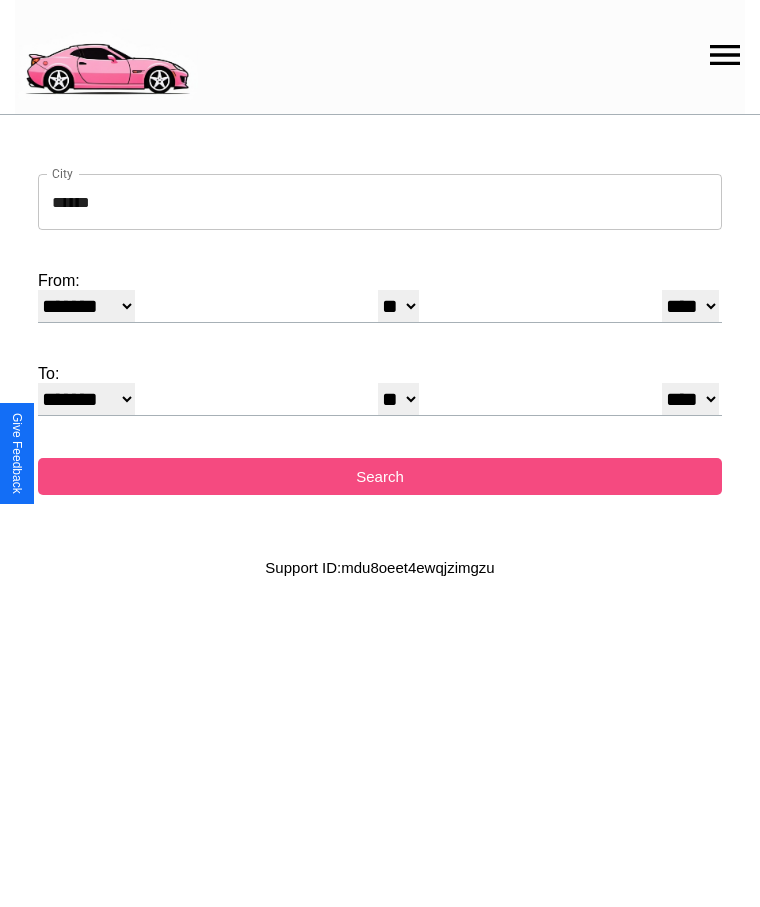 click on "Search" at bounding box center [380, 476] 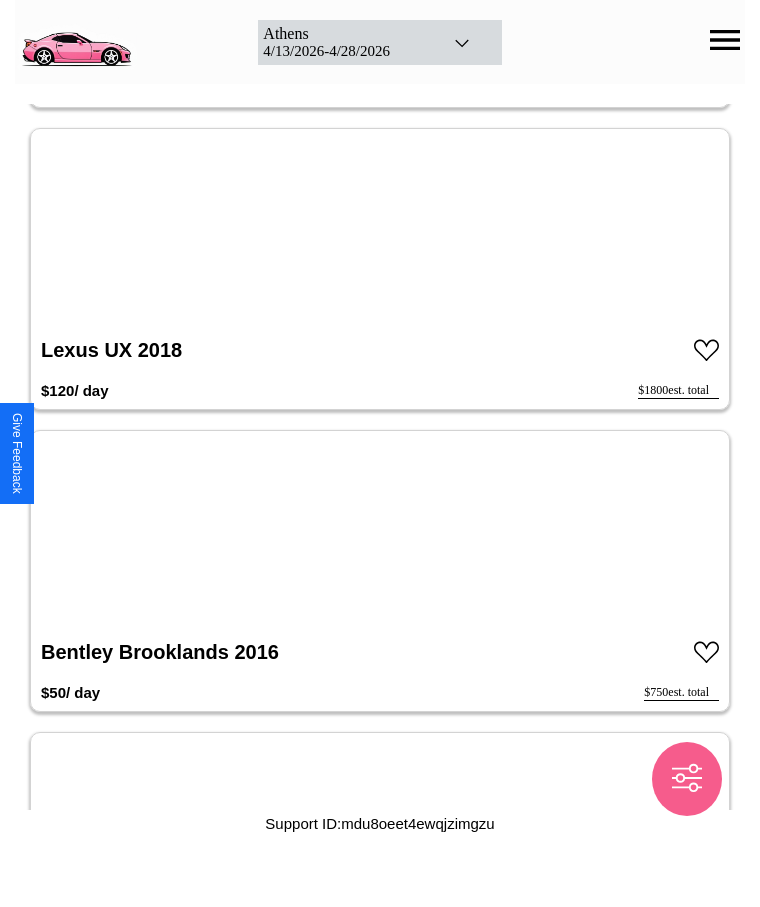 scroll, scrollTop: 4046, scrollLeft: 0, axis: vertical 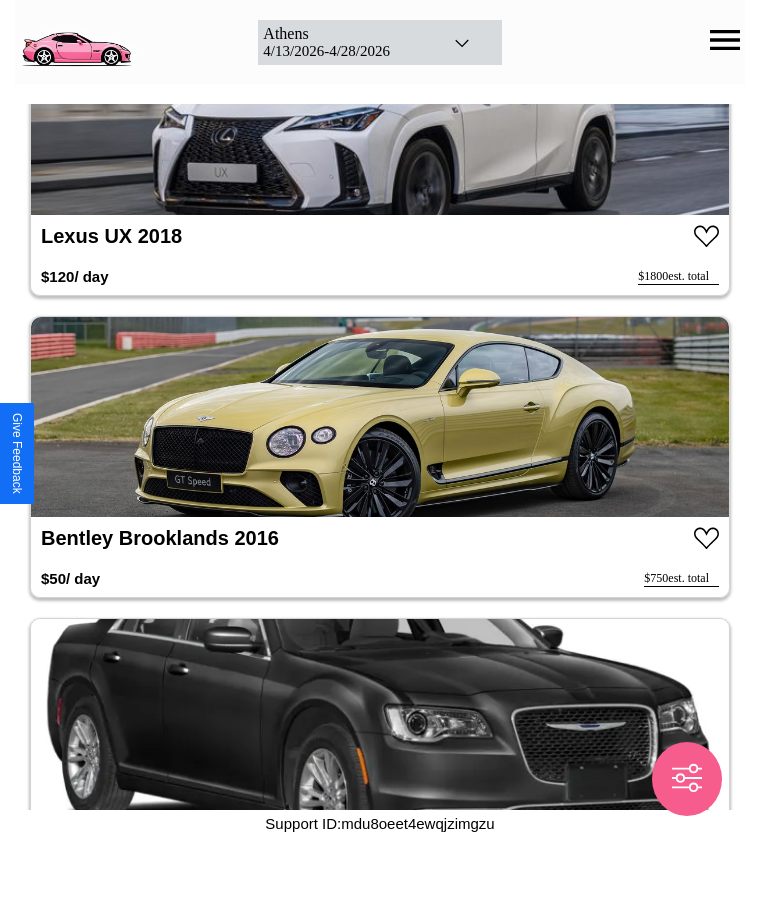 click at bounding box center (380, 417) 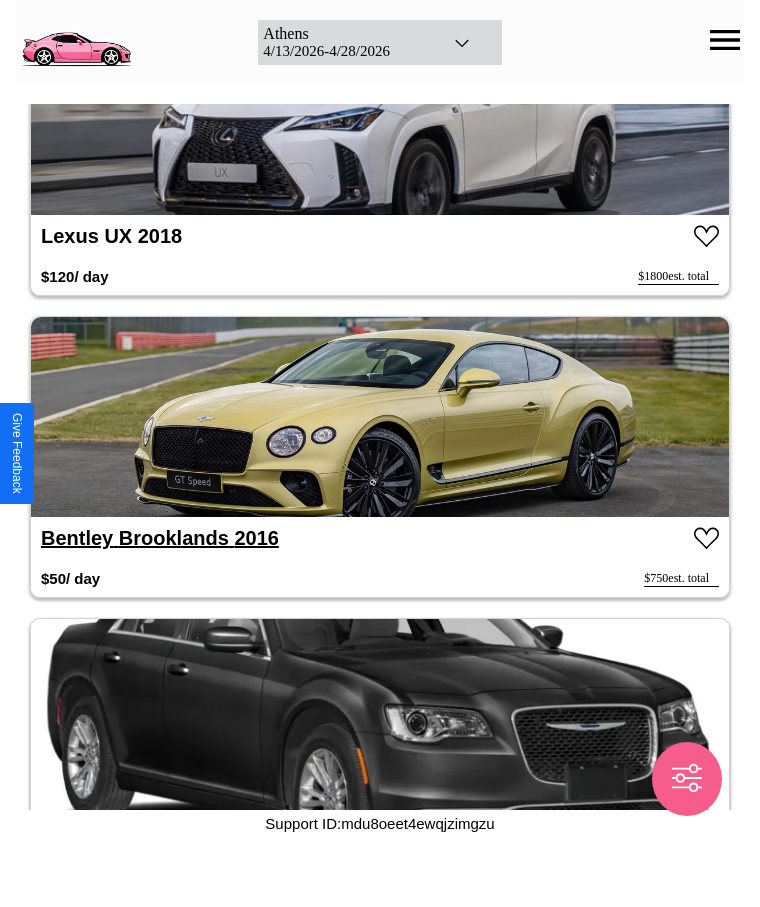click on "Bentley   Brooklands   2016" at bounding box center (160, 538) 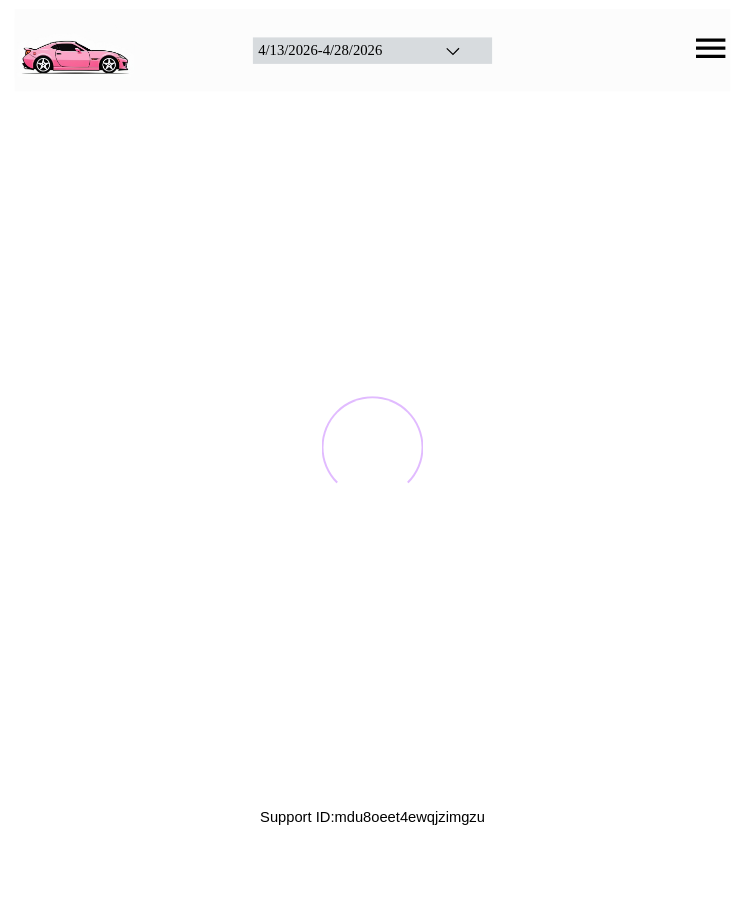 scroll, scrollTop: 0, scrollLeft: 0, axis: both 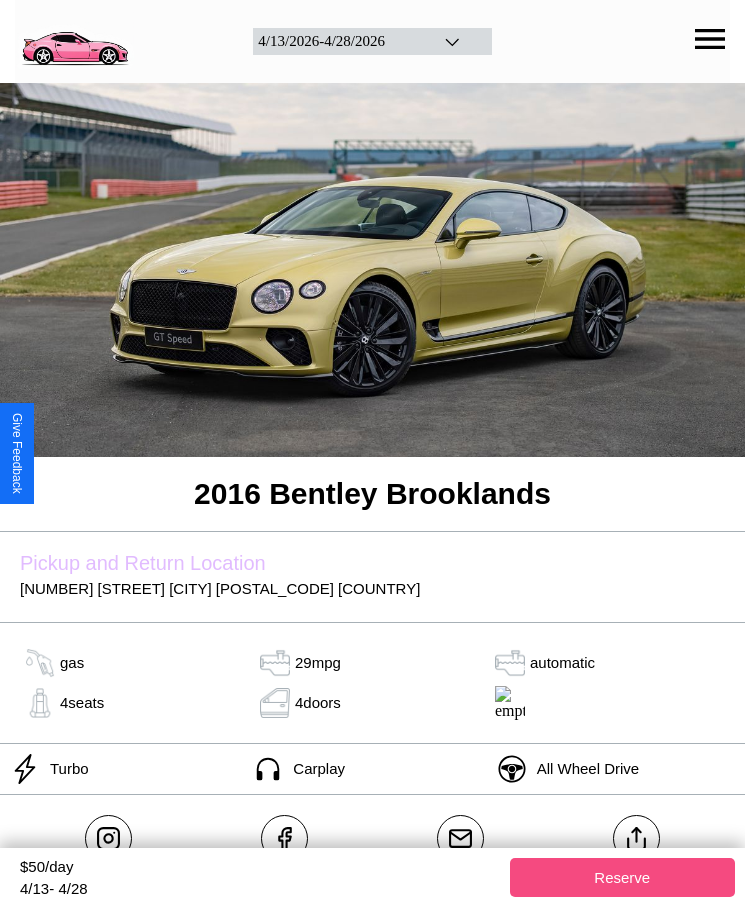 click on "Reserve" at bounding box center (623, 877) 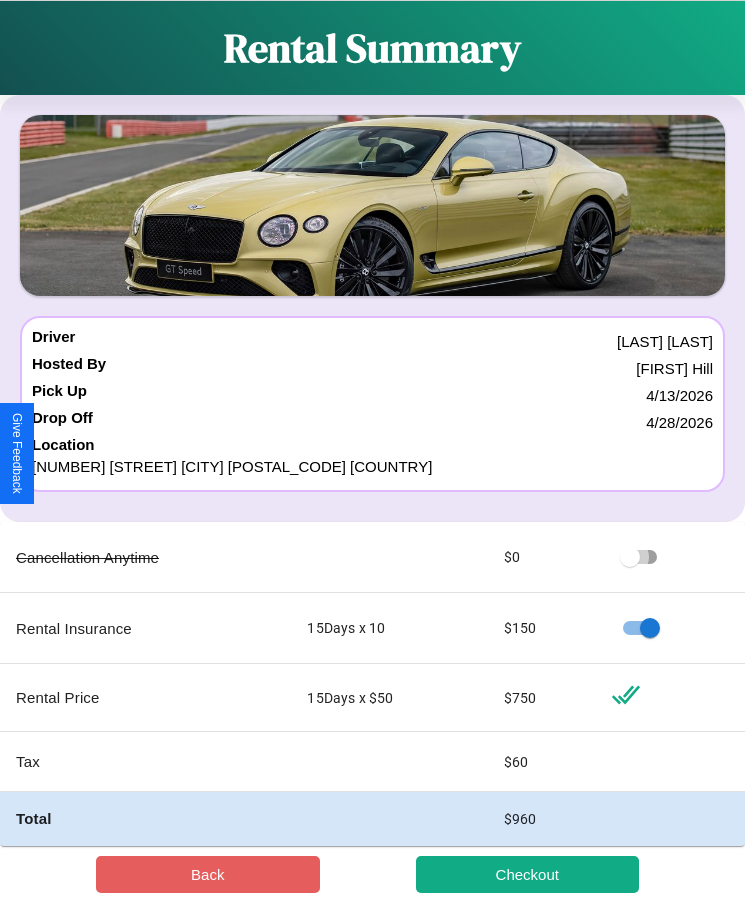 scroll, scrollTop: 23, scrollLeft: 0, axis: vertical 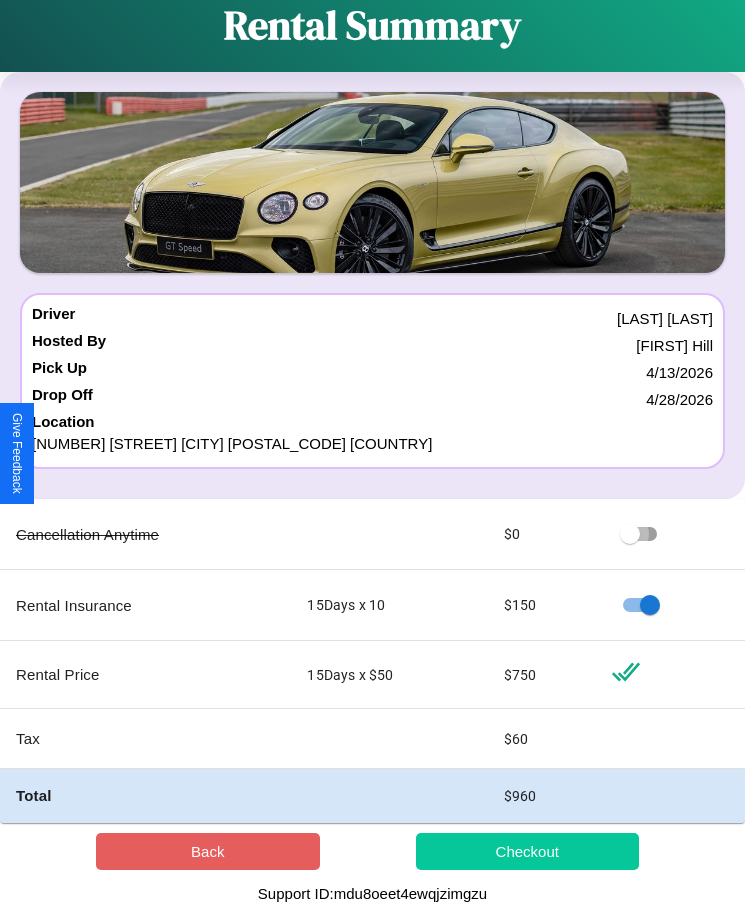 click on "Checkout" at bounding box center [528, 851] 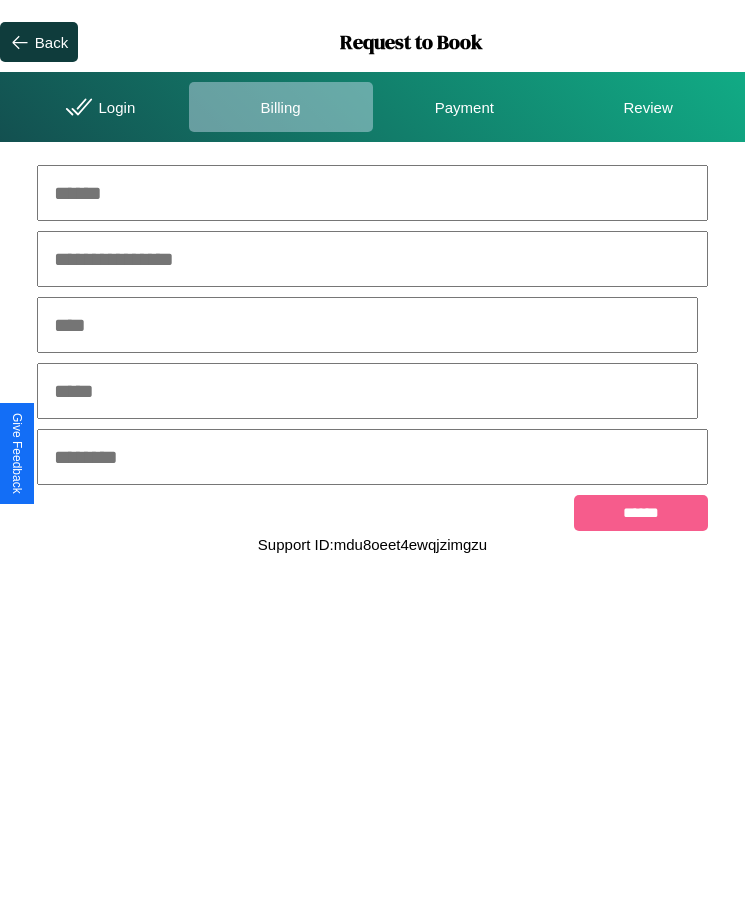 scroll, scrollTop: 0, scrollLeft: 0, axis: both 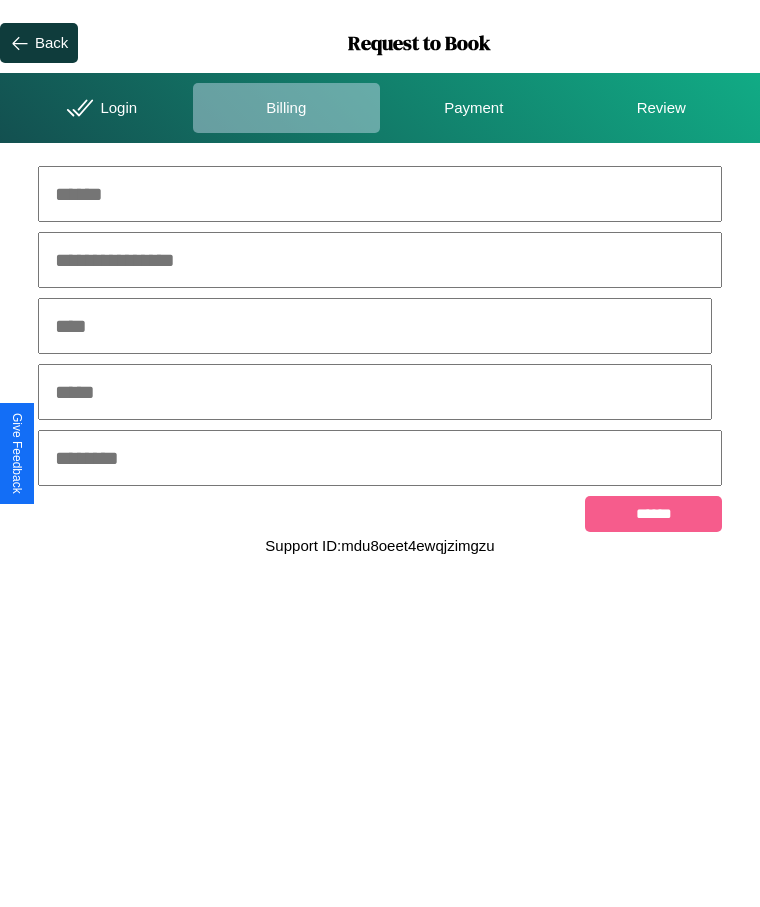 click at bounding box center (380, 194) 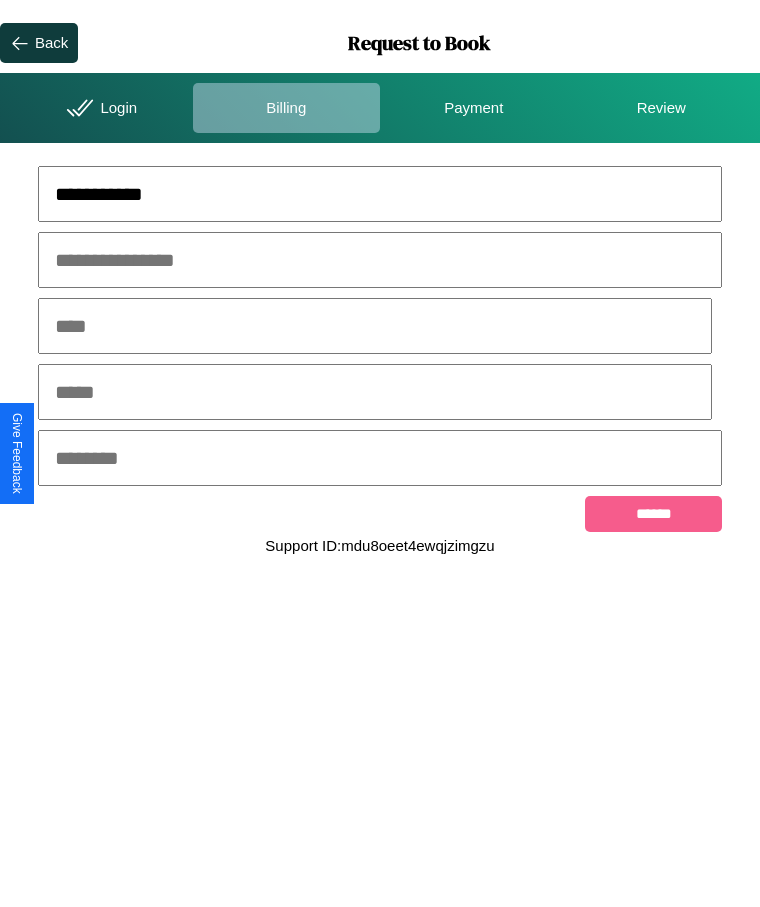 type on "**********" 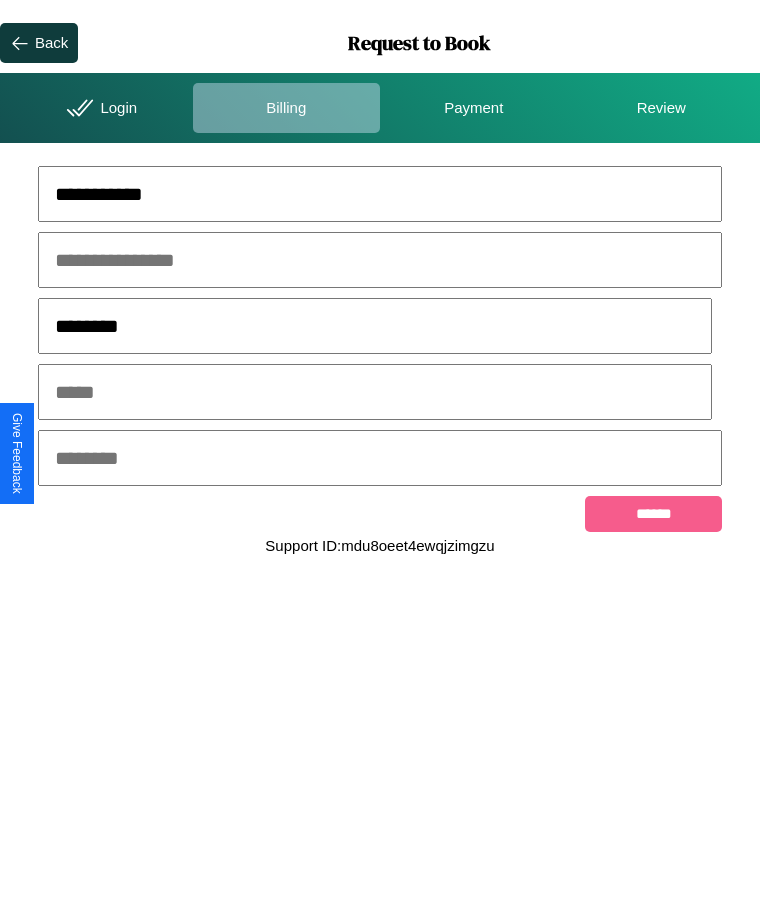 type on "********" 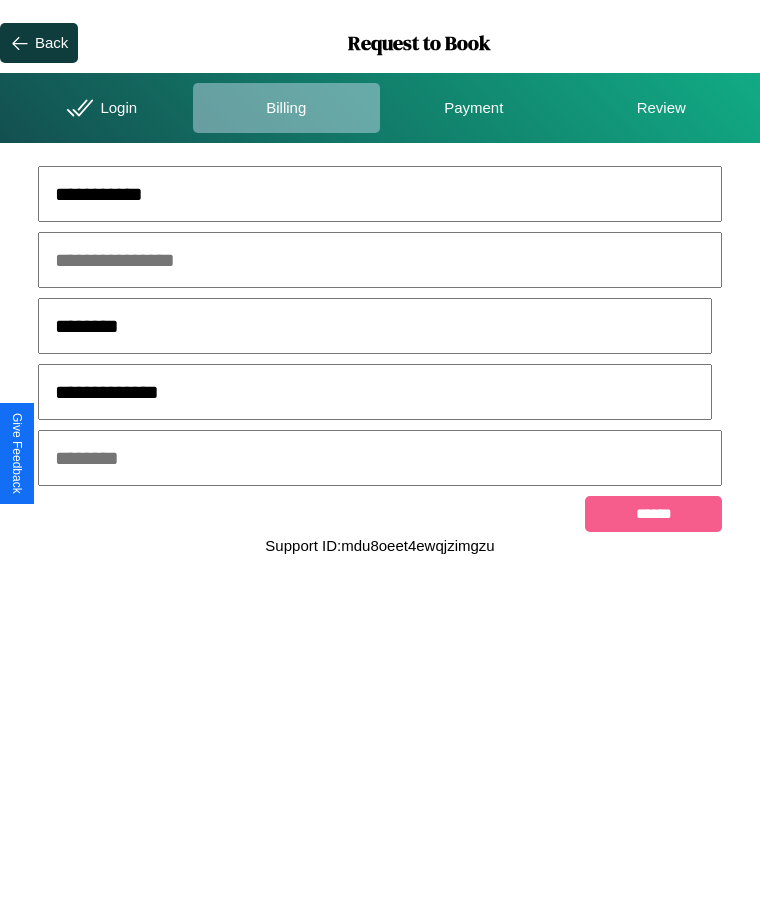 type on "**********" 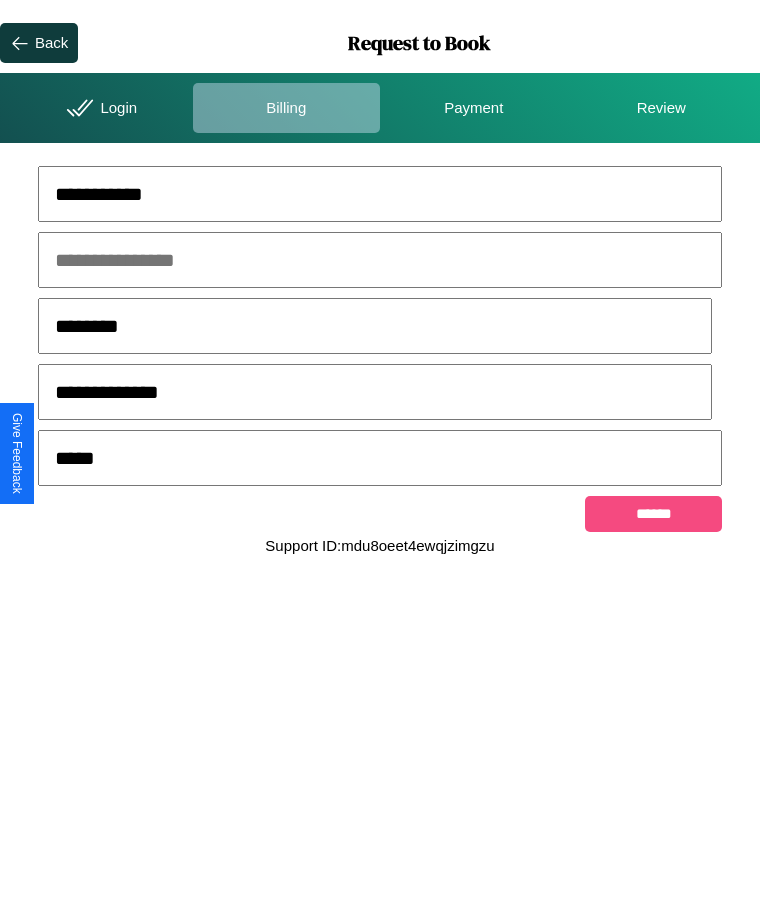 type on "*****" 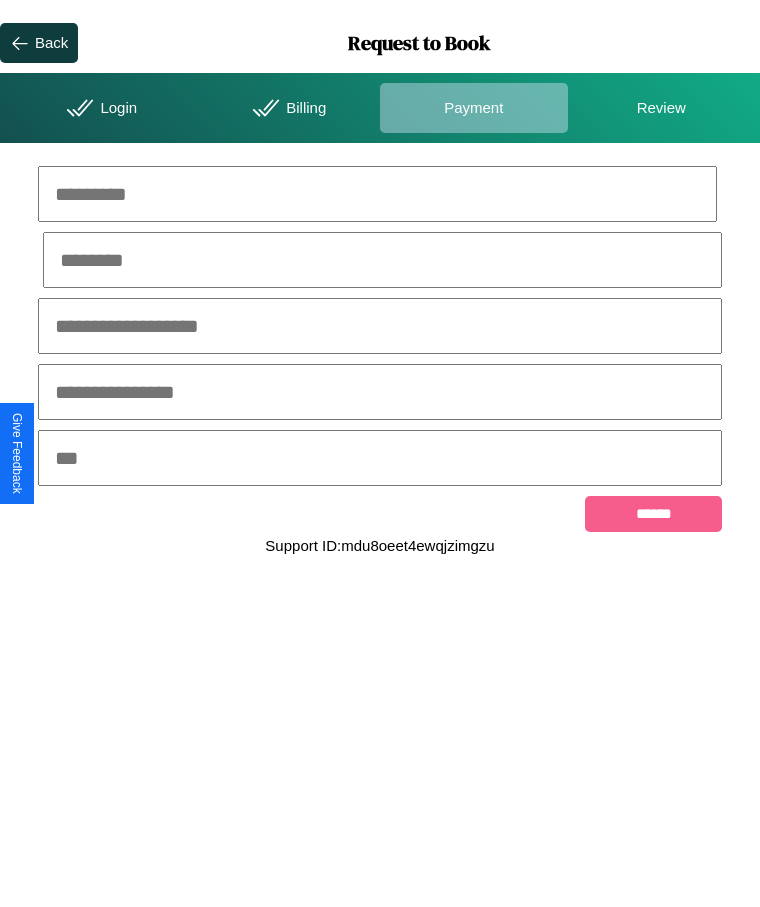 click at bounding box center [377, 194] 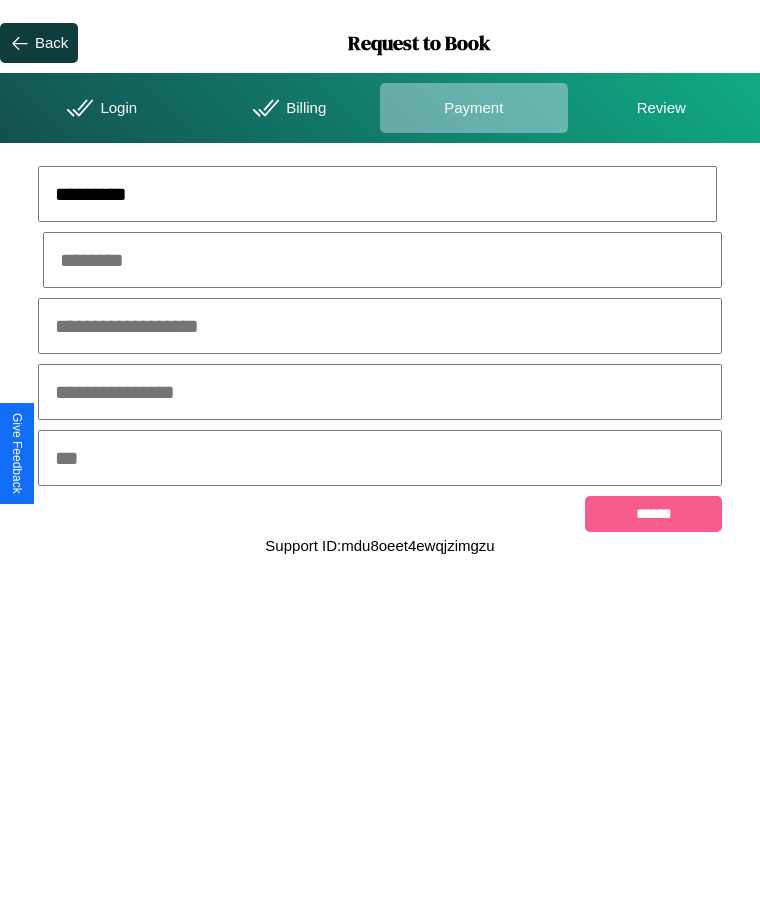 type on "*********" 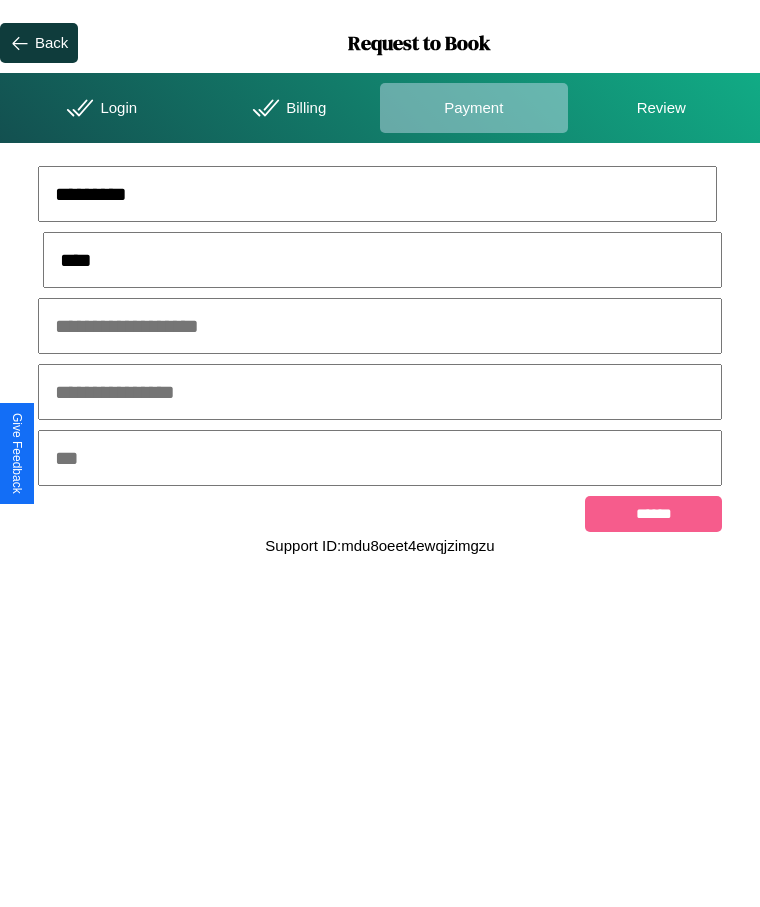 type on "****" 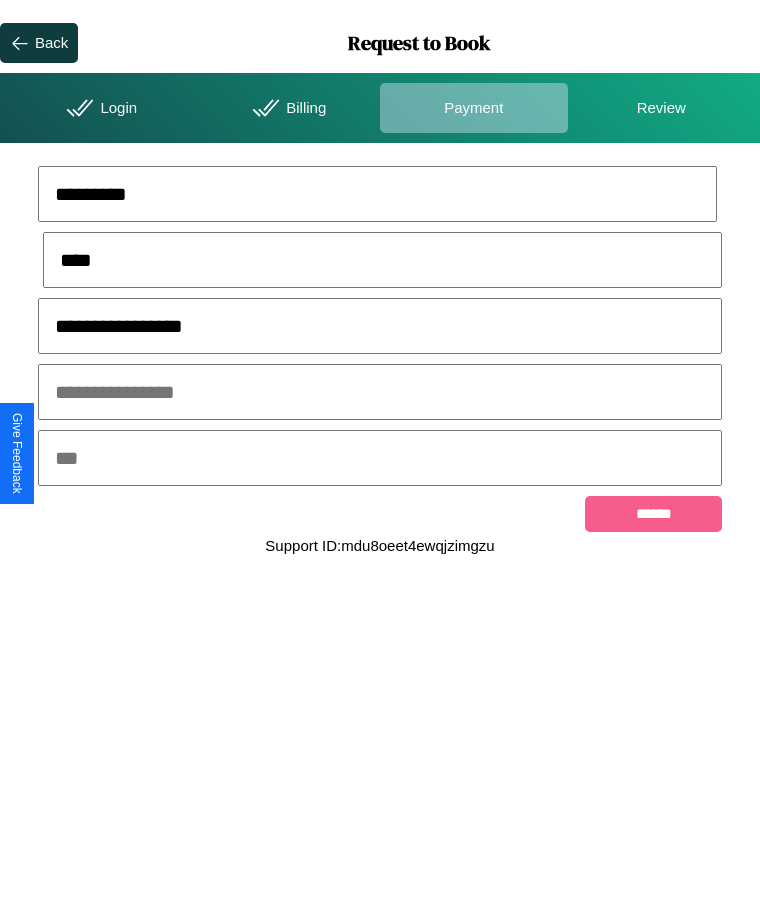type on "**********" 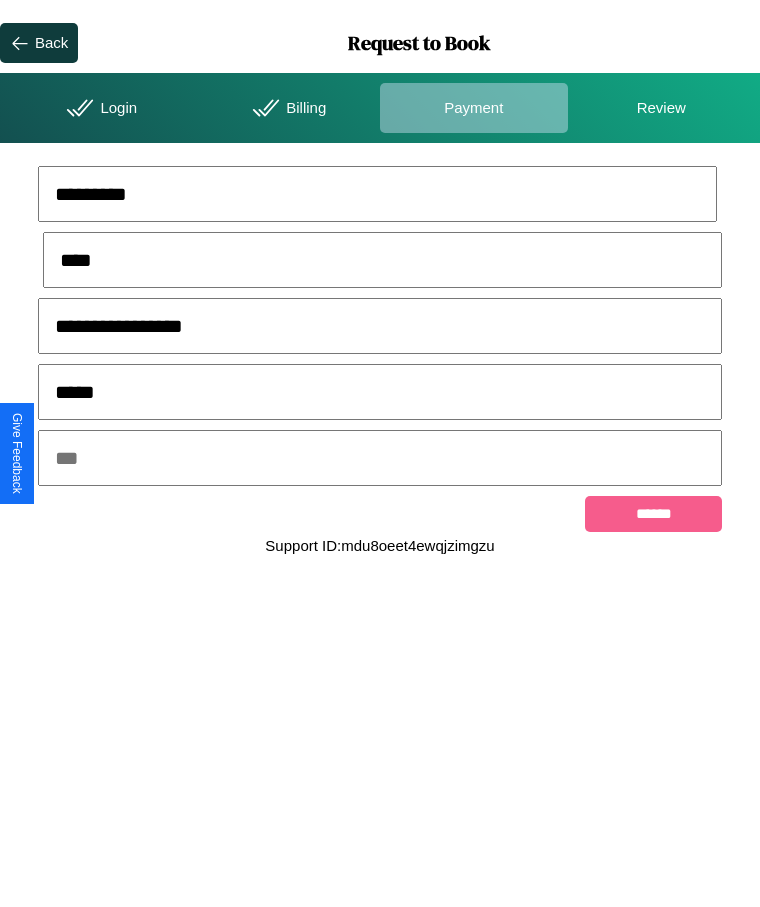 type on "*****" 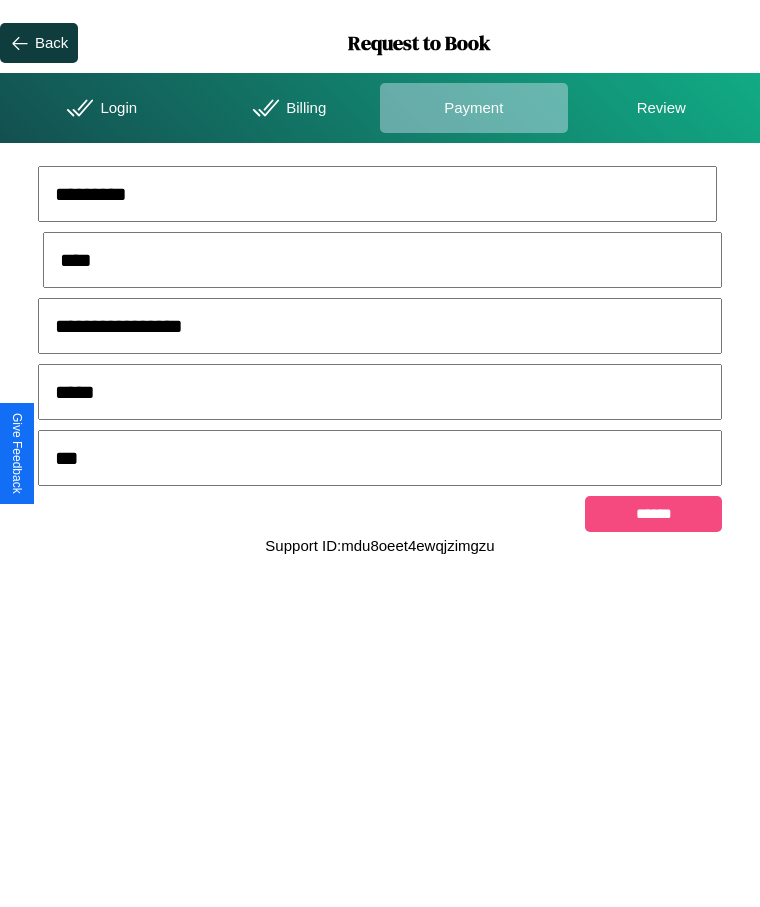 type on "***" 